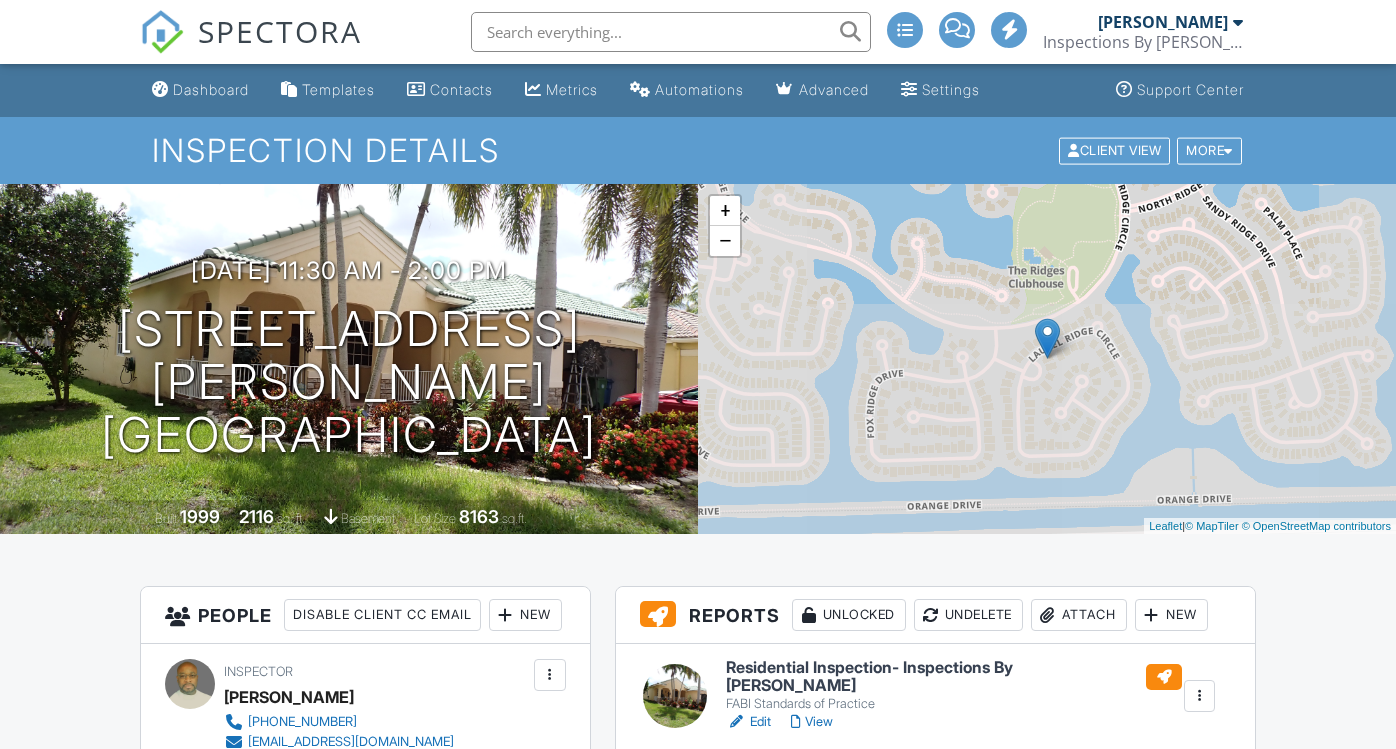 click on "Wind Mitigation" at bounding box center (893, 769) 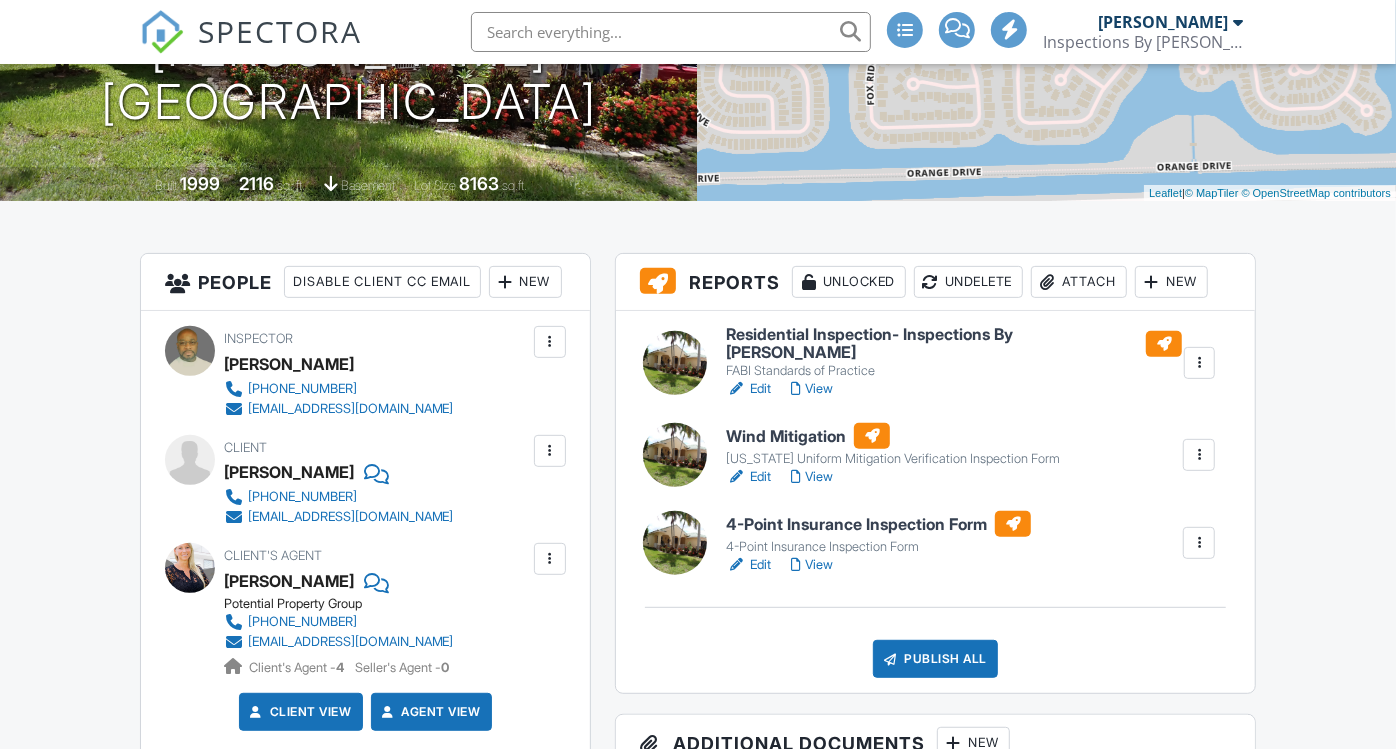 scroll, scrollTop: 333, scrollLeft: 0, axis: vertical 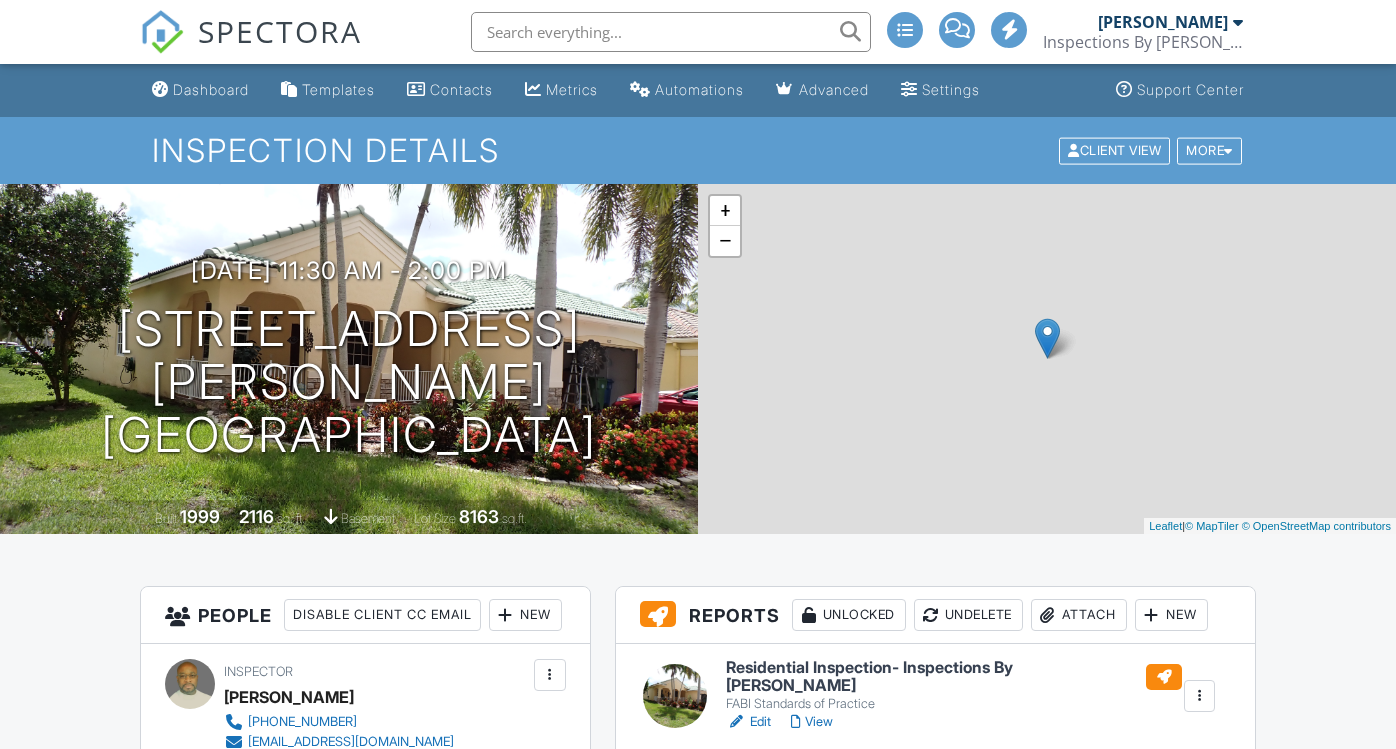 click on "4-Point Insurance Inspection Form" at bounding box center [878, 857] 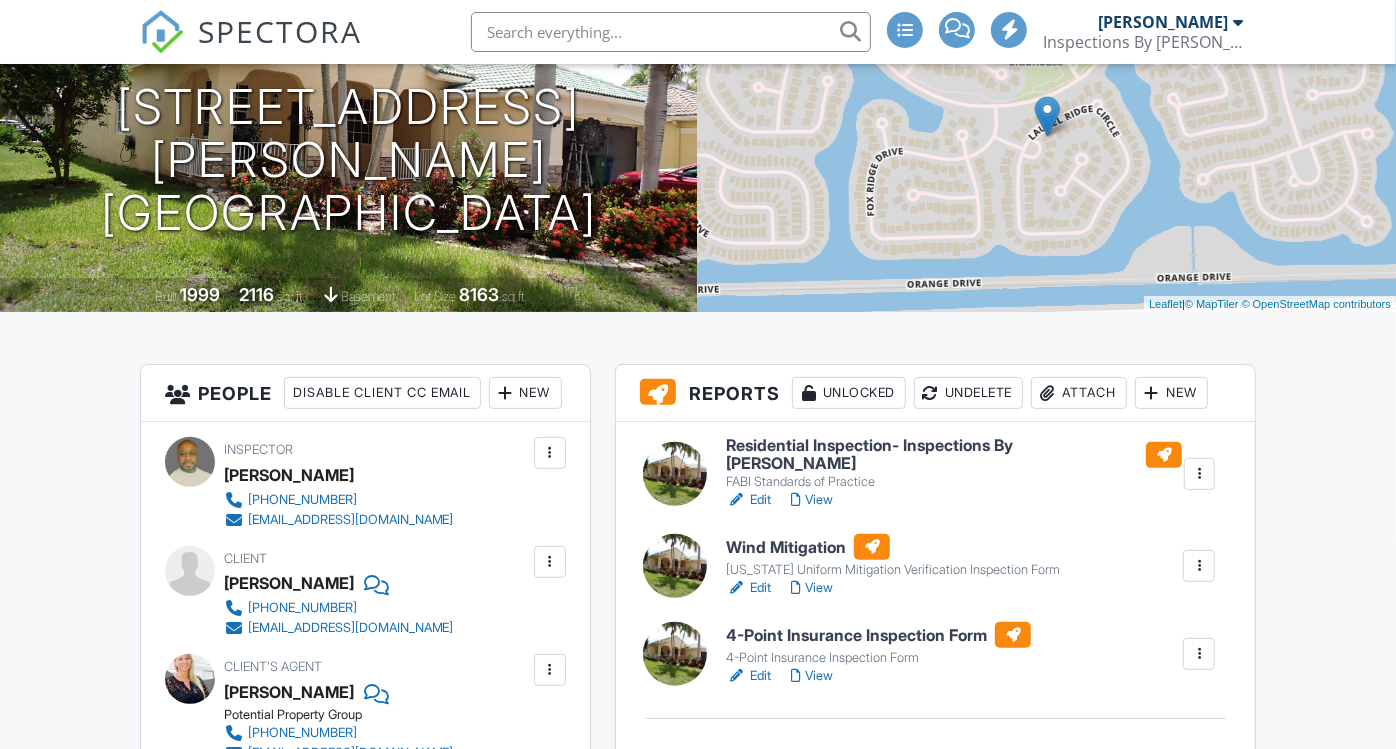 scroll, scrollTop: 222, scrollLeft: 0, axis: vertical 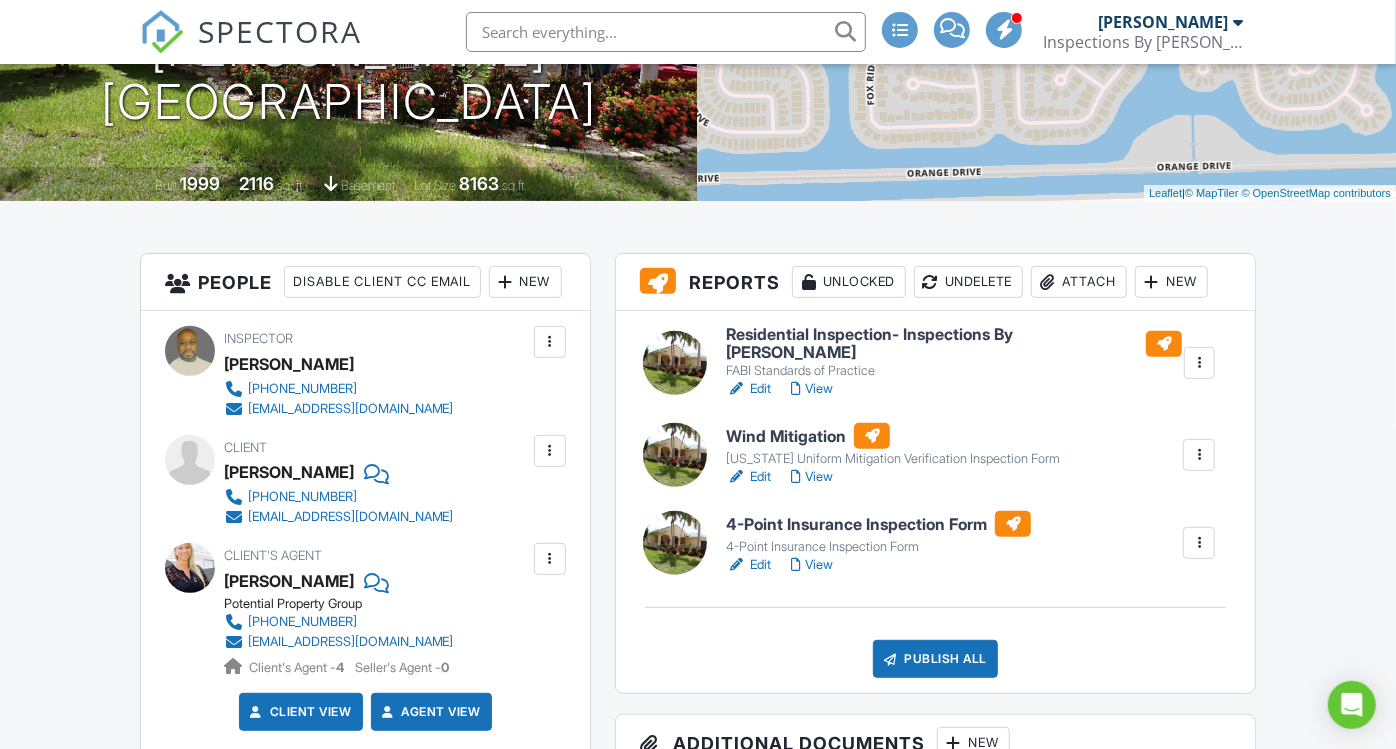 click on "Publish All" at bounding box center (935, 659) 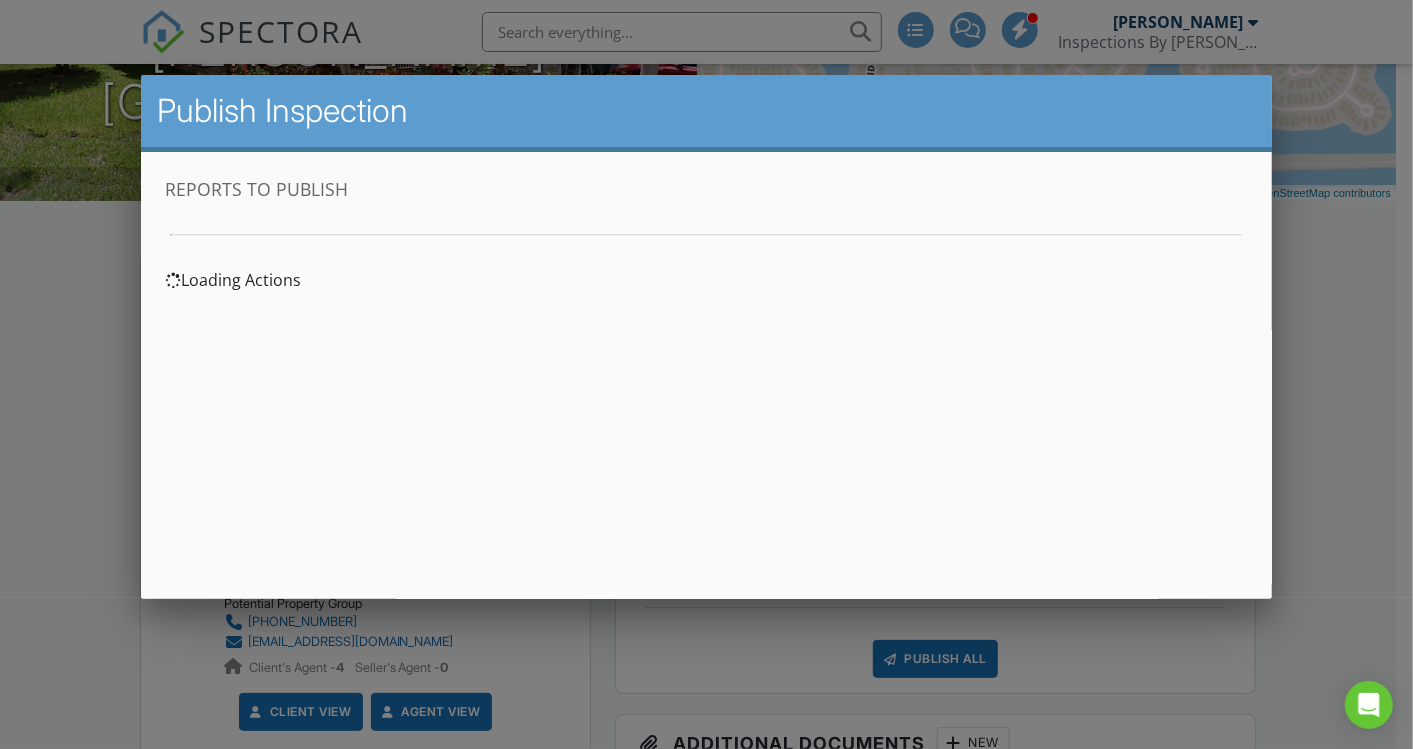 scroll, scrollTop: 0, scrollLeft: 0, axis: both 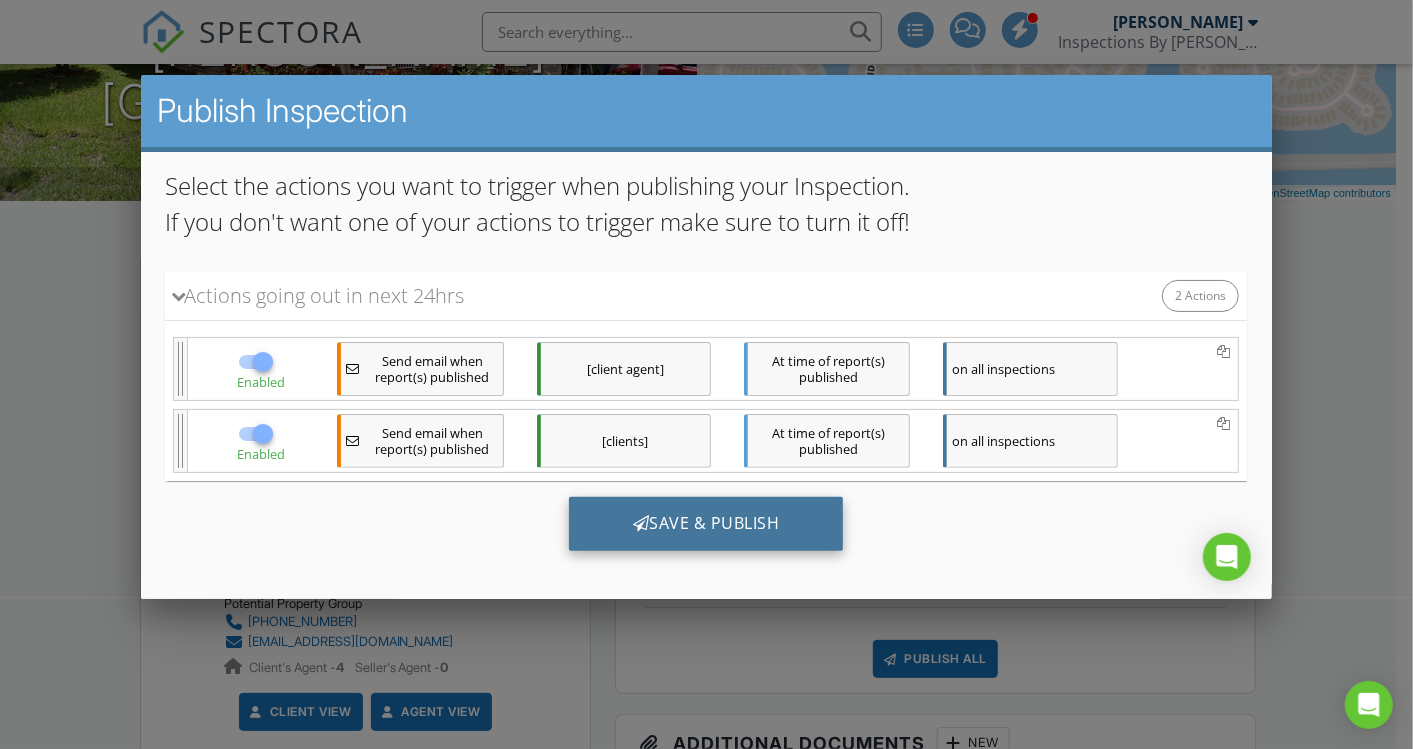 click on "Save & Publish" at bounding box center (706, 523) 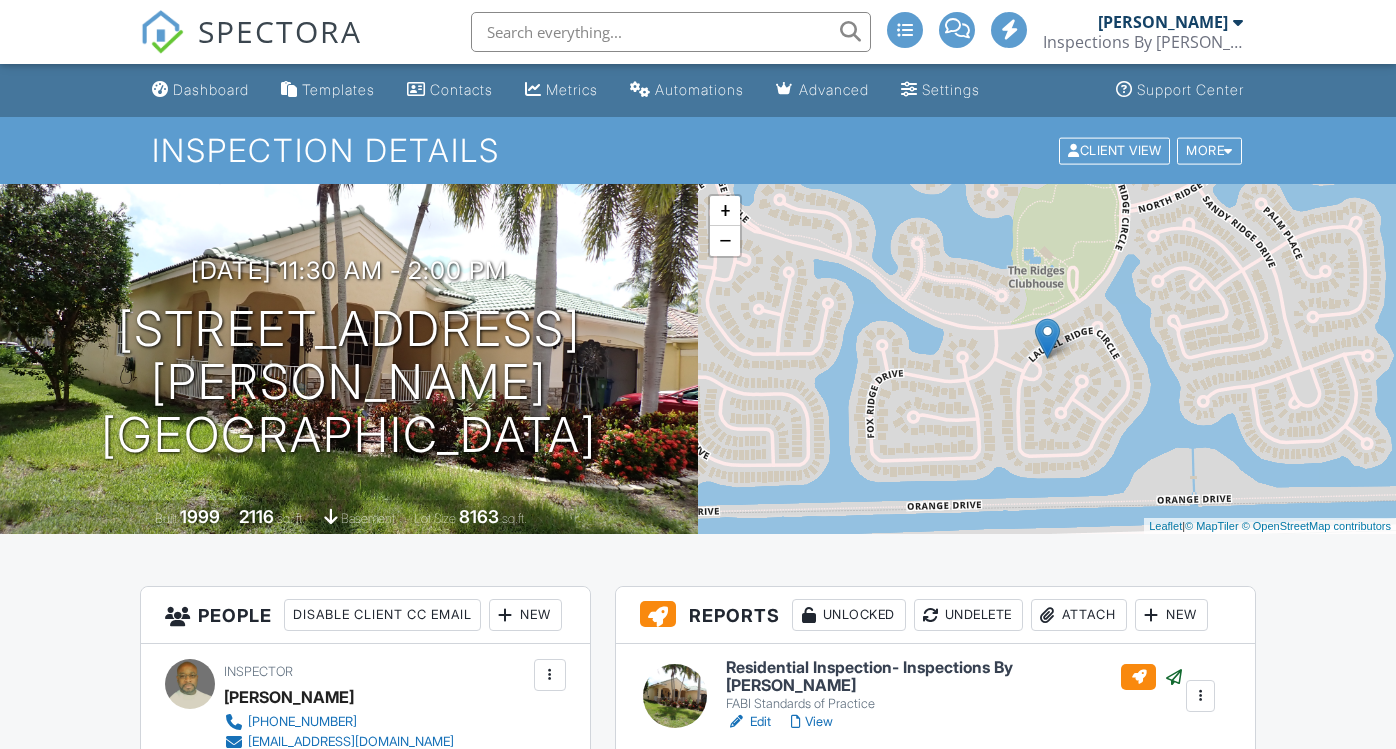 scroll, scrollTop: 0, scrollLeft: 0, axis: both 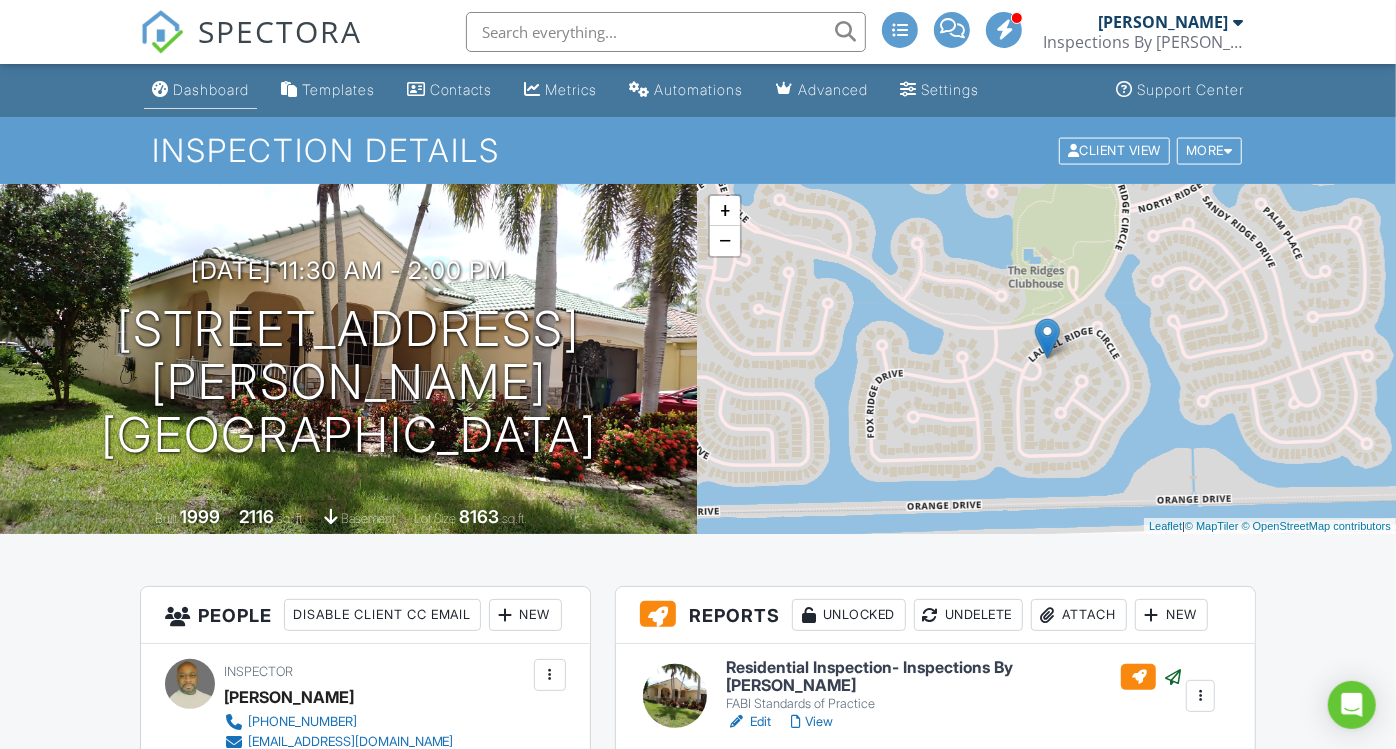 click on "Dashboard" at bounding box center (211, 89) 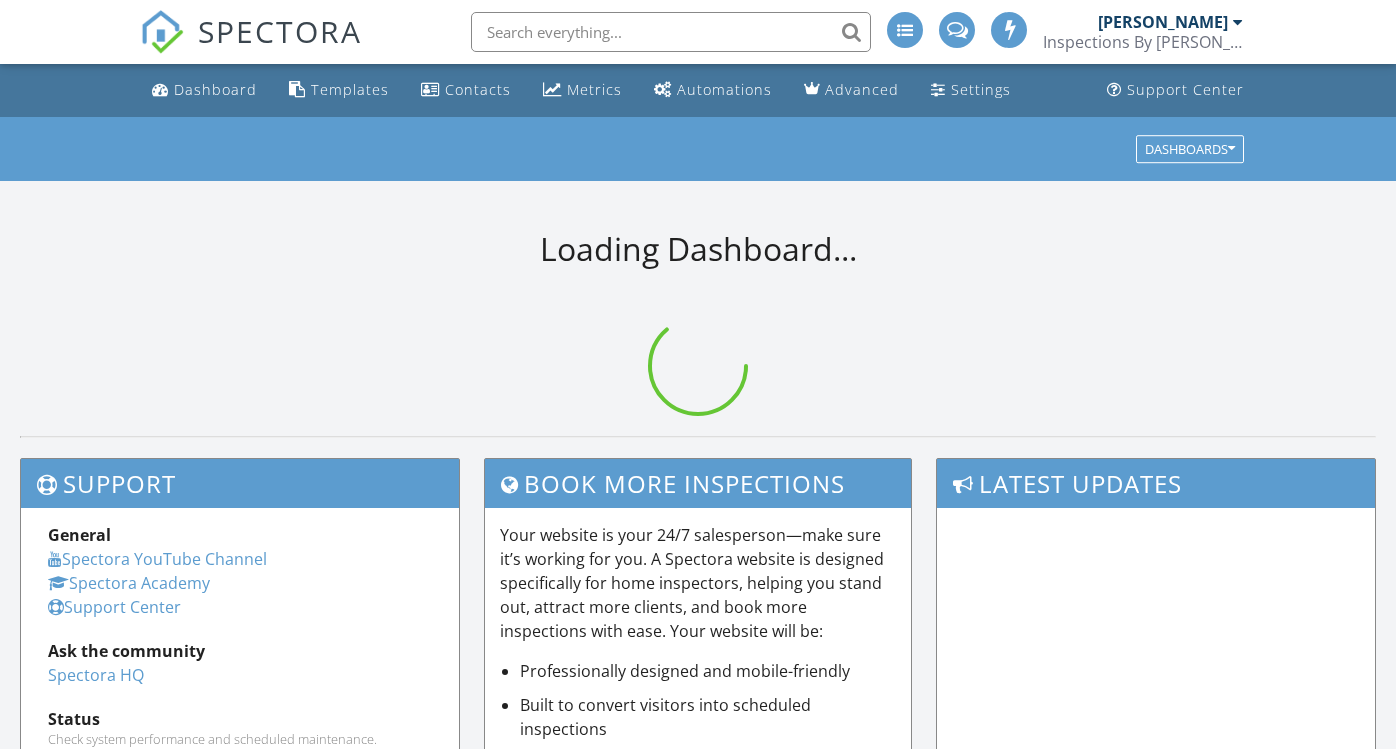 scroll, scrollTop: 0, scrollLeft: 0, axis: both 